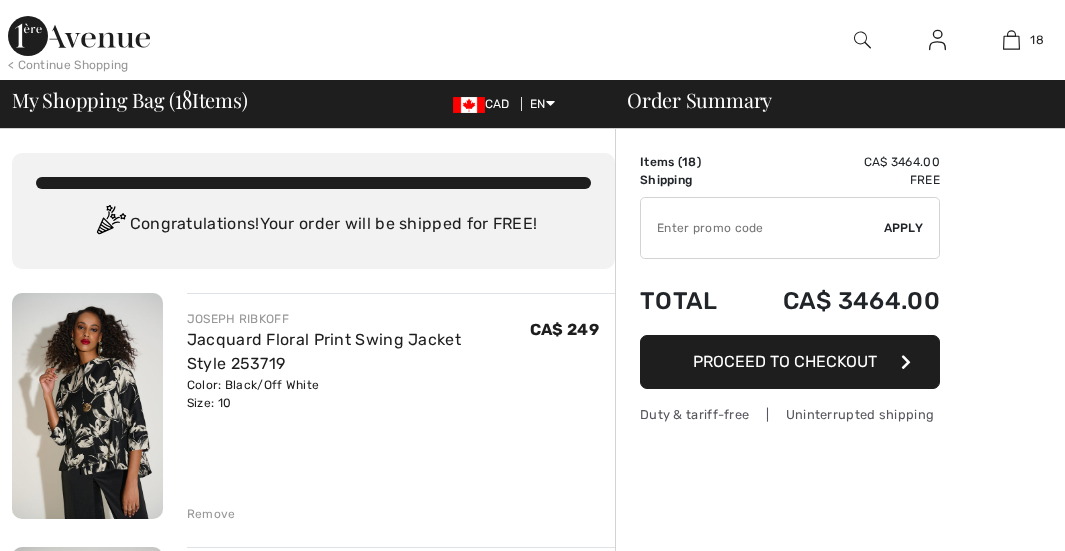 scroll, scrollTop: 0, scrollLeft: 0, axis: both 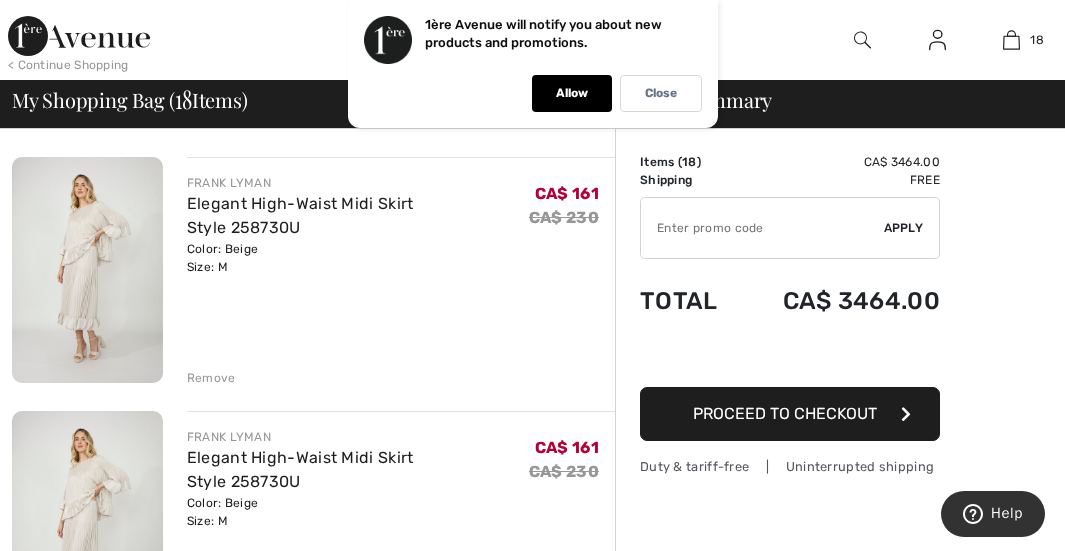 click at bounding box center (87, 270) 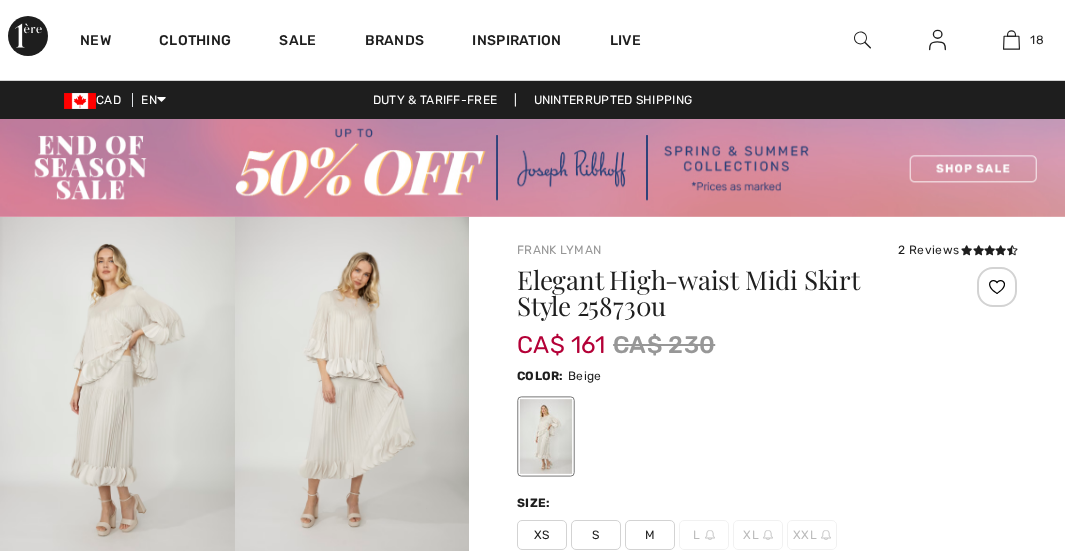 scroll, scrollTop: 0, scrollLeft: 0, axis: both 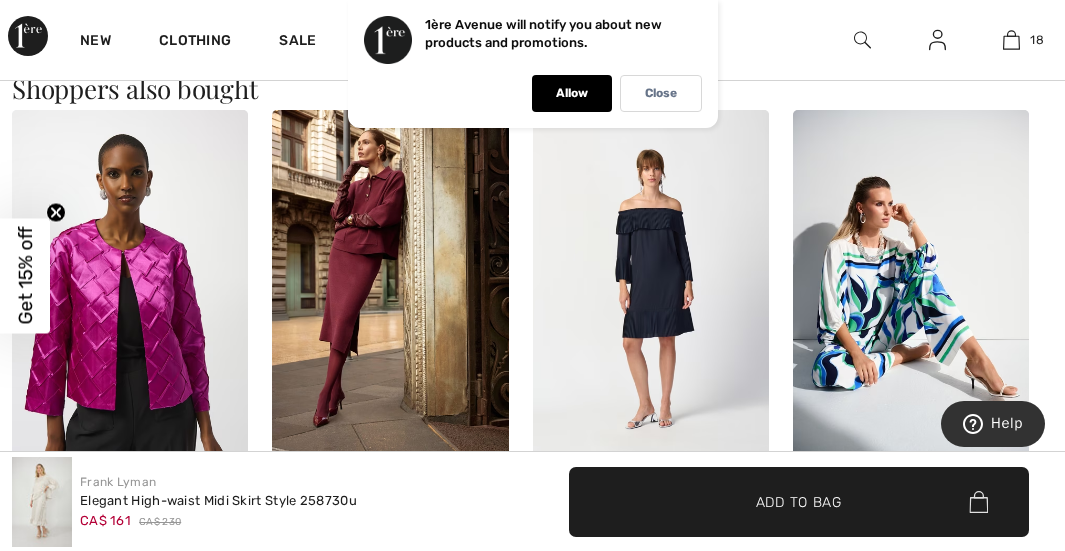 click at bounding box center (651, 287) 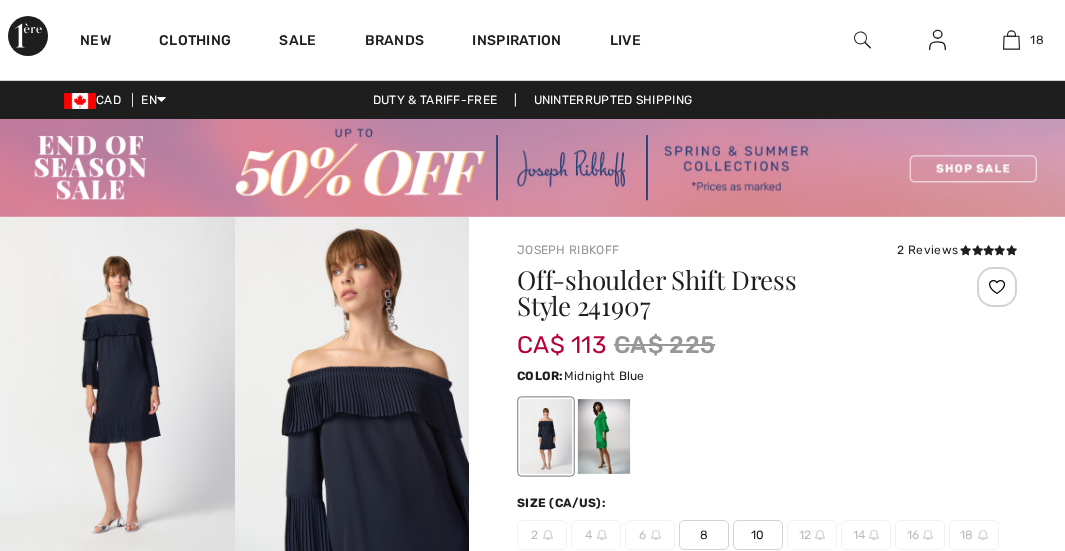 scroll, scrollTop: 0, scrollLeft: 0, axis: both 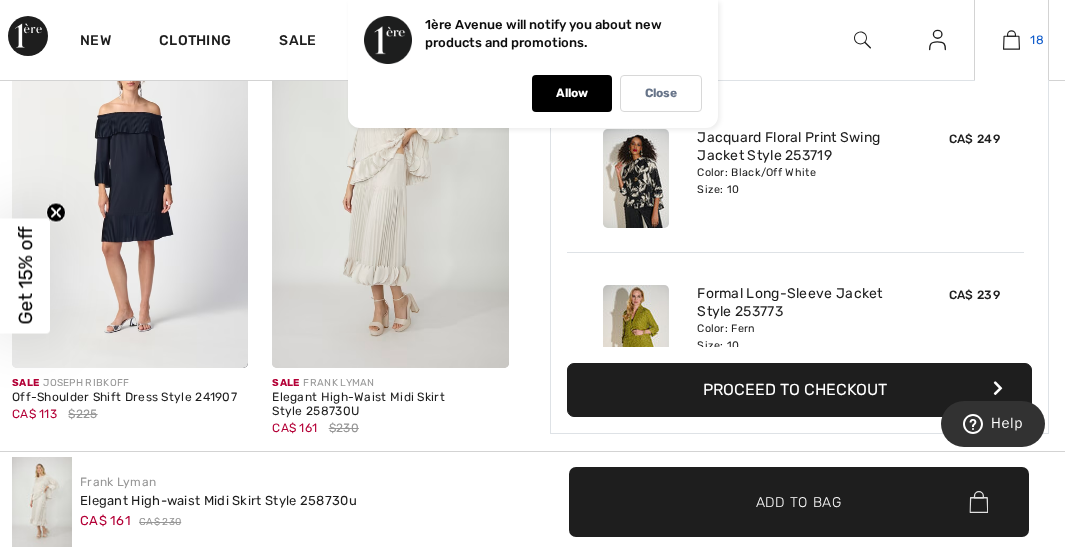 click at bounding box center (1011, 40) 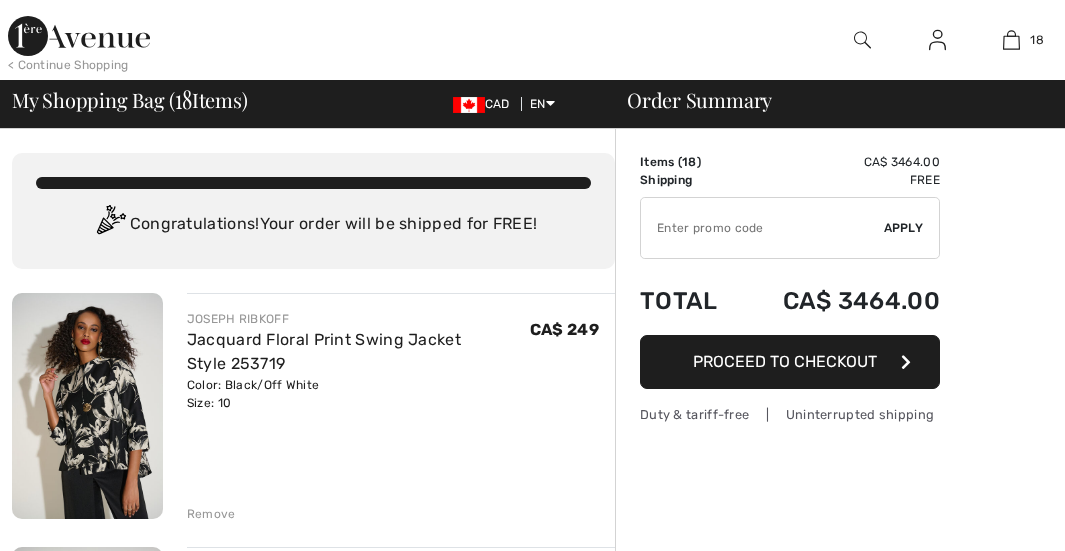 scroll, scrollTop: 0, scrollLeft: 0, axis: both 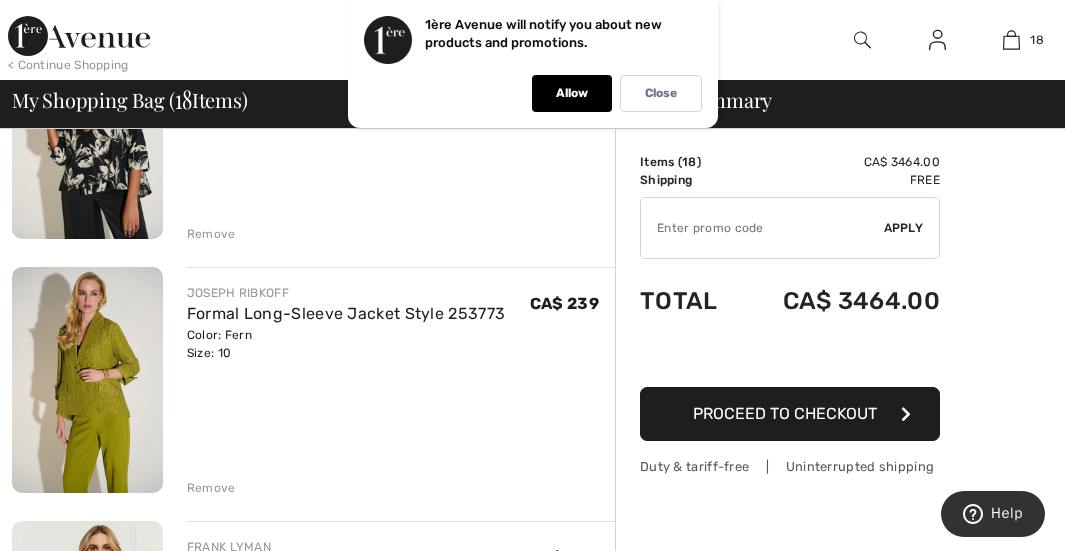 click on "Remove" at bounding box center (211, 234) 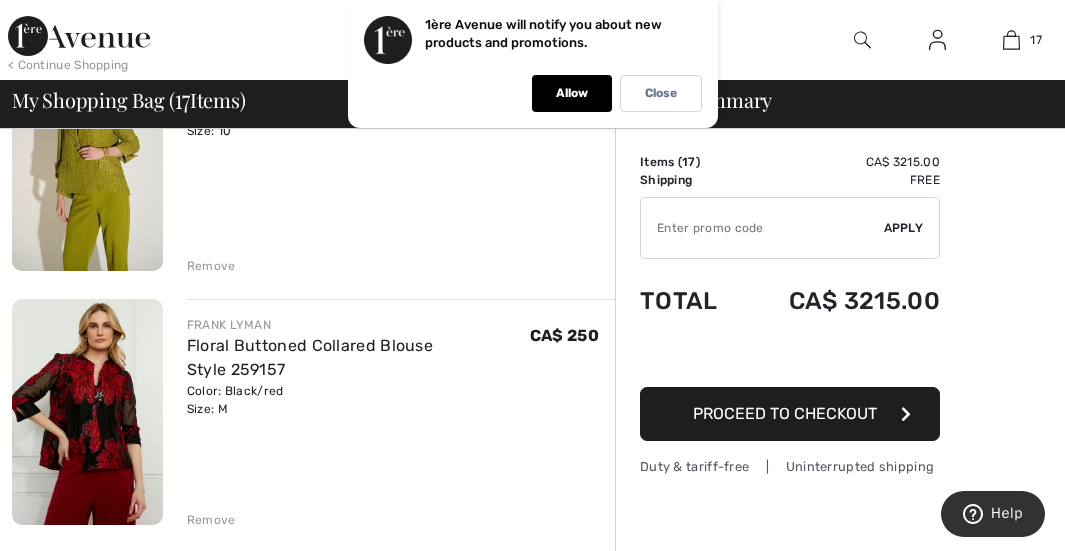 scroll, scrollTop: 255, scrollLeft: 0, axis: vertical 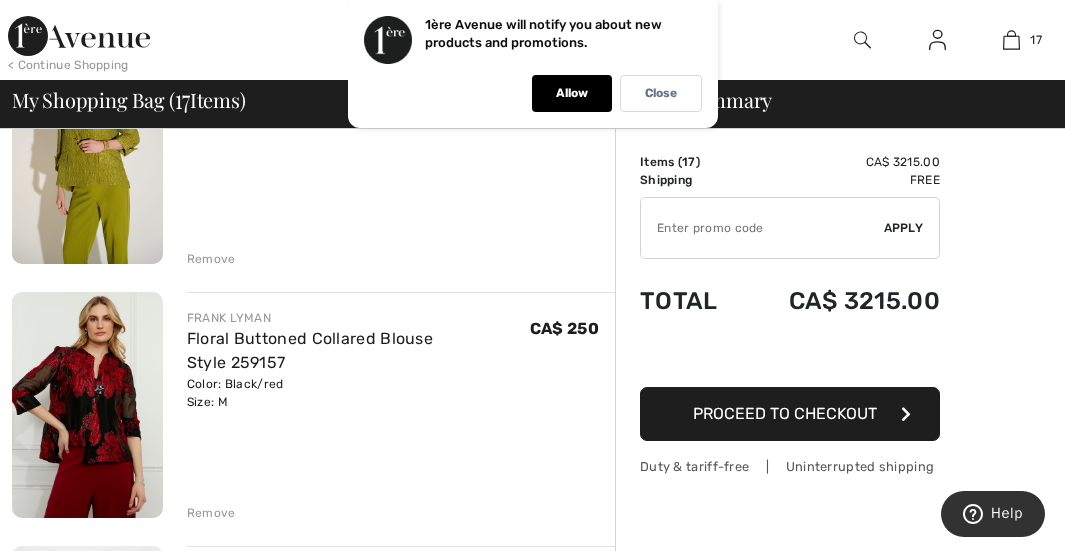 click on "Remove" at bounding box center [211, 259] 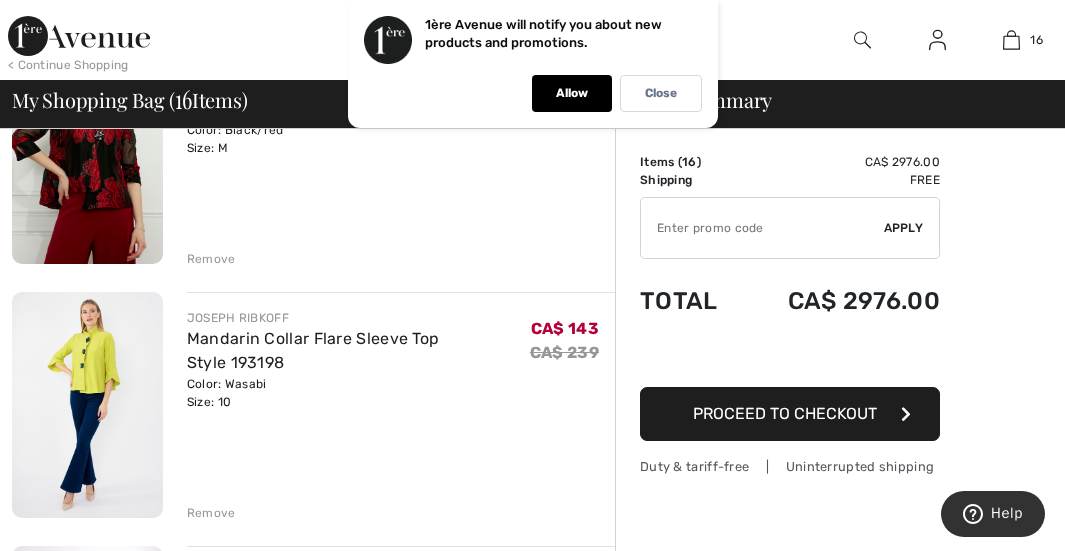 scroll, scrollTop: 231, scrollLeft: 0, axis: vertical 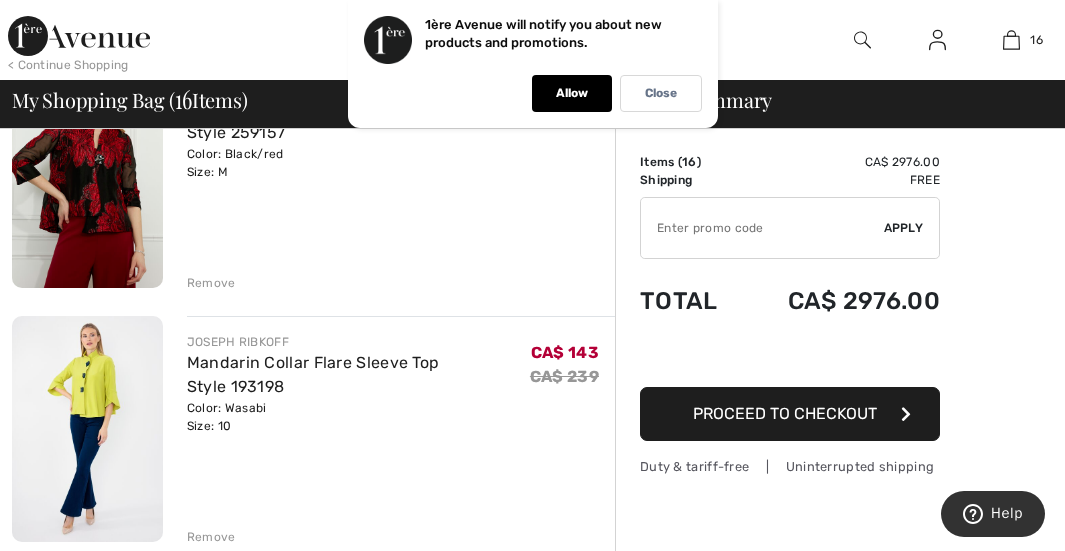 click on "Remove" at bounding box center [211, 283] 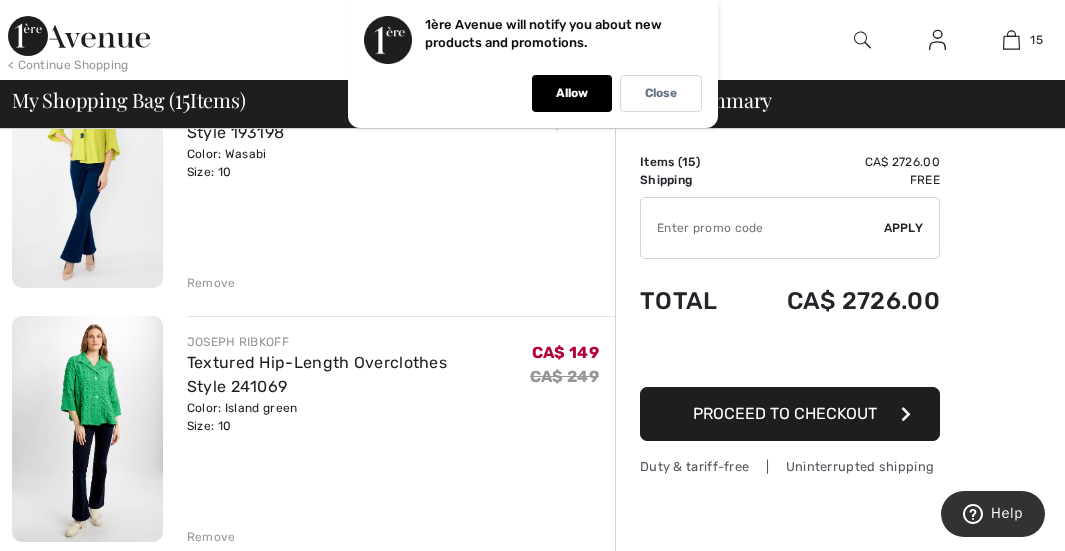scroll, scrollTop: 205, scrollLeft: 0, axis: vertical 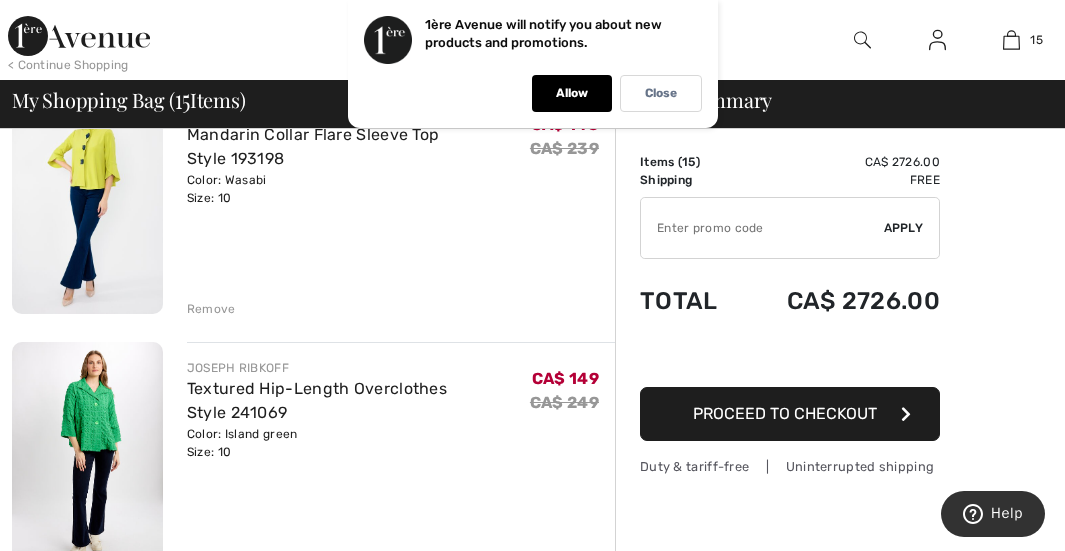 click on "Remove" at bounding box center (211, 309) 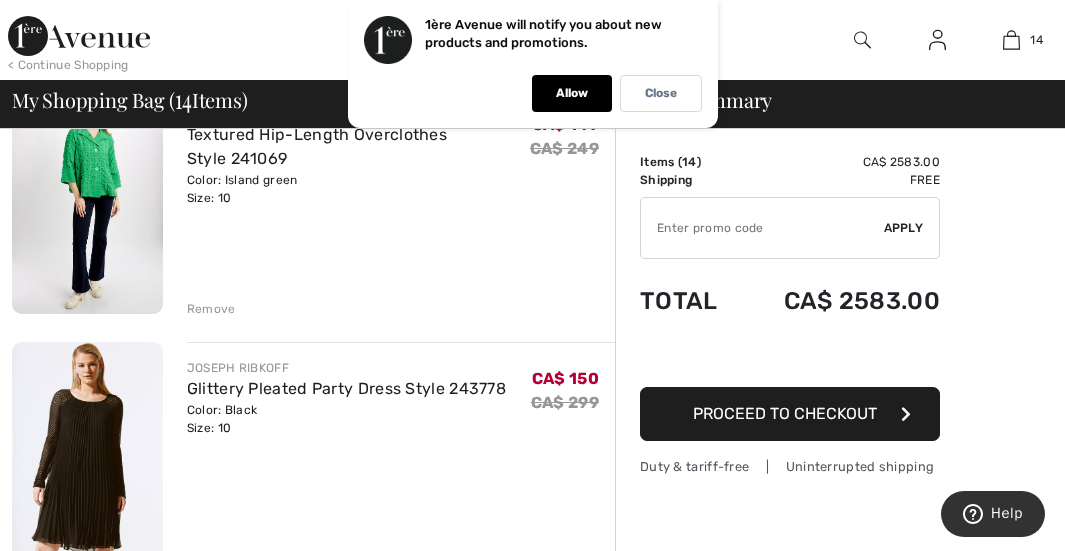 scroll, scrollTop: 181, scrollLeft: 0, axis: vertical 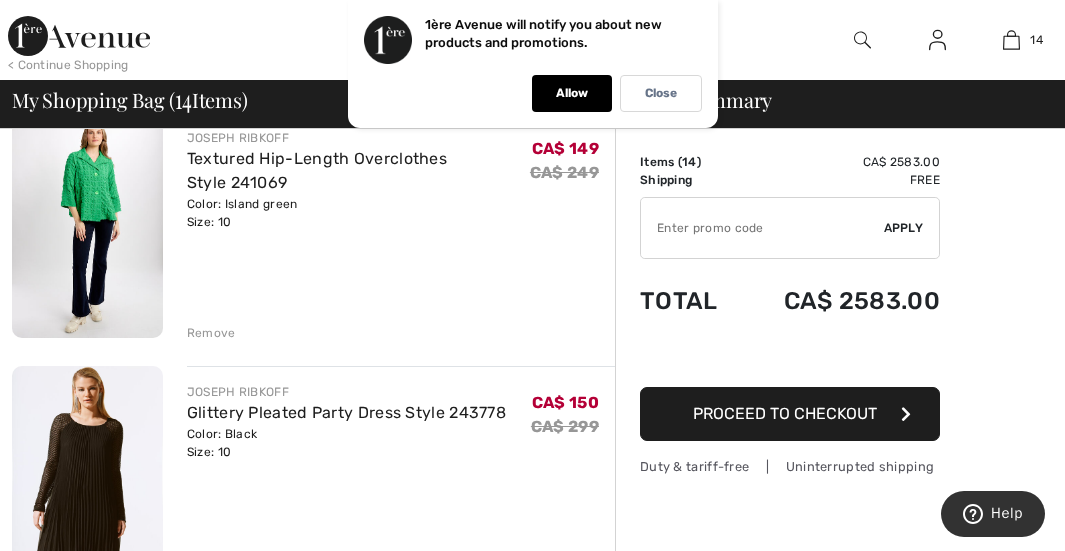 click on "Remove" at bounding box center (211, 333) 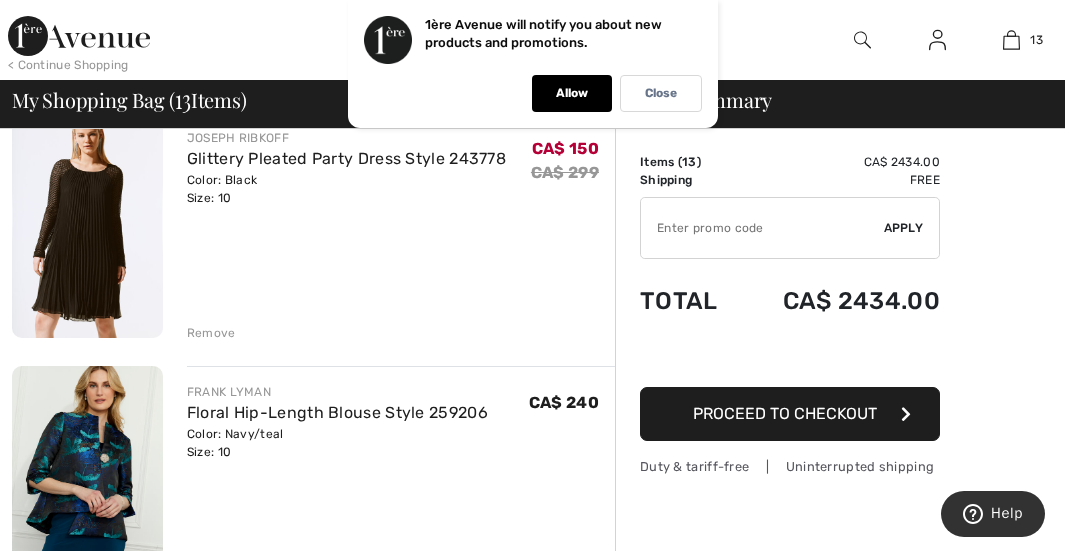 click on "Remove" at bounding box center (211, 333) 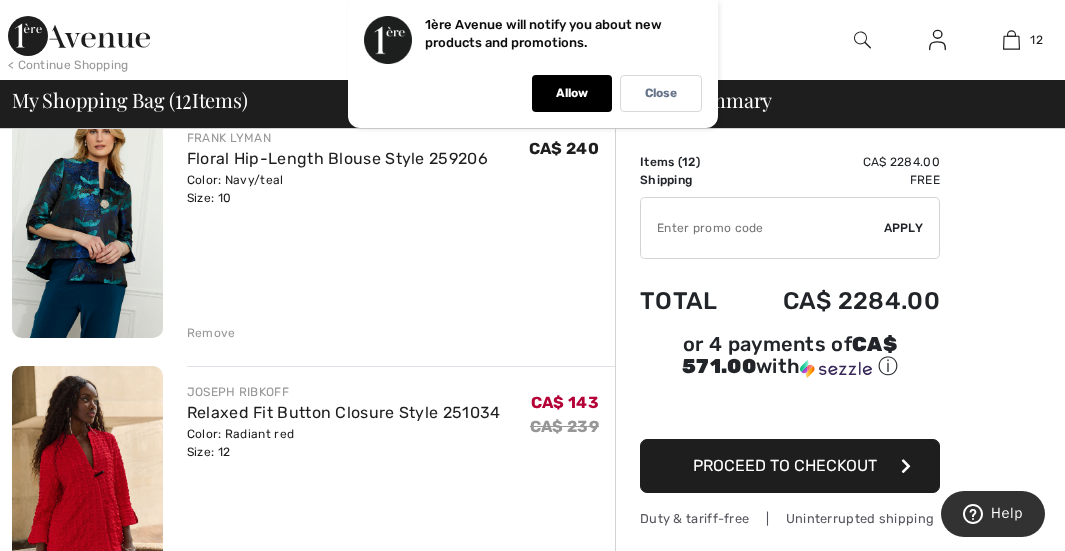 click on "Remove" at bounding box center (211, 333) 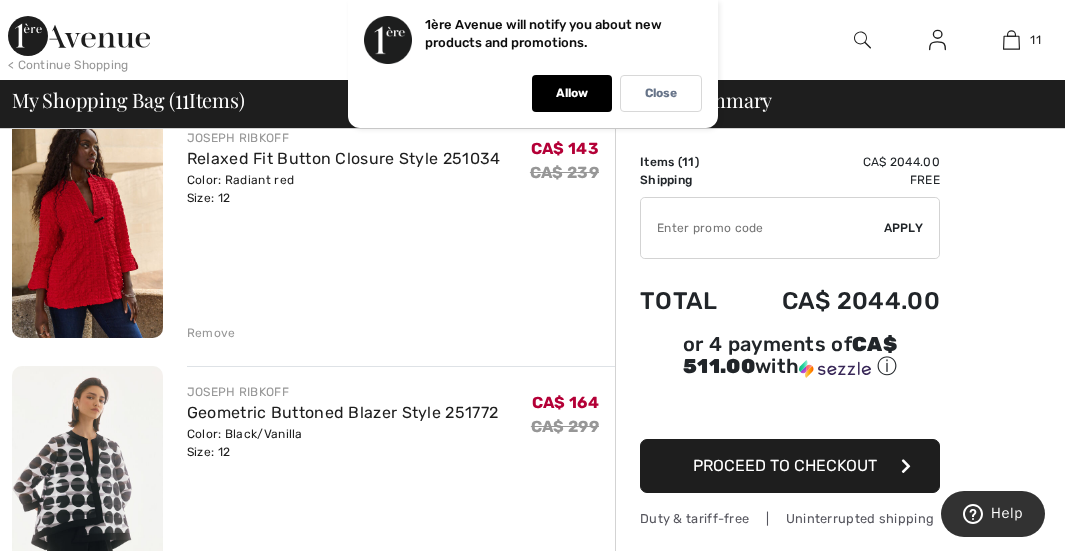 click on "Remove" at bounding box center [211, 333] 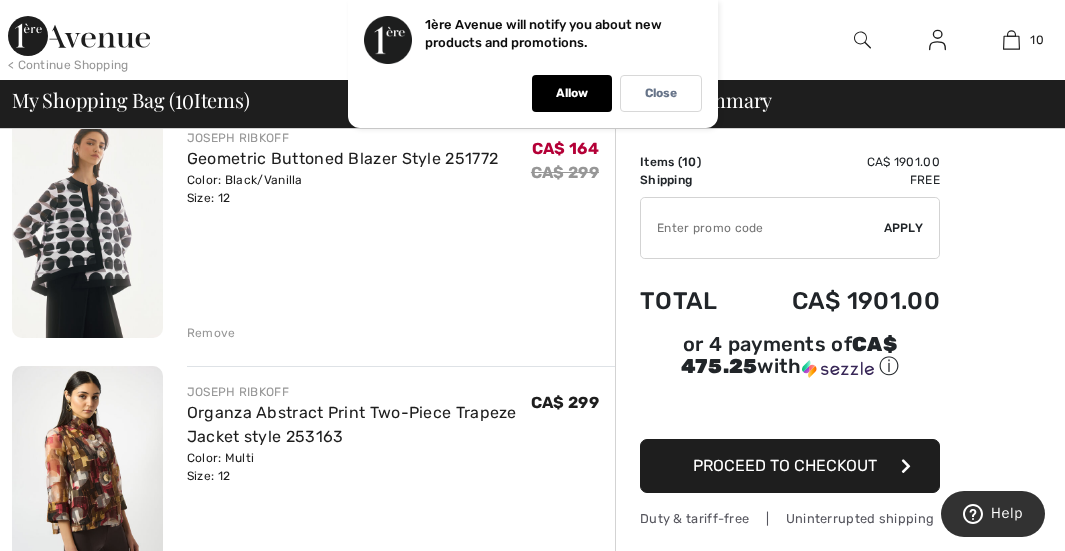 click on "Remove" at bounding box center (211, 333) 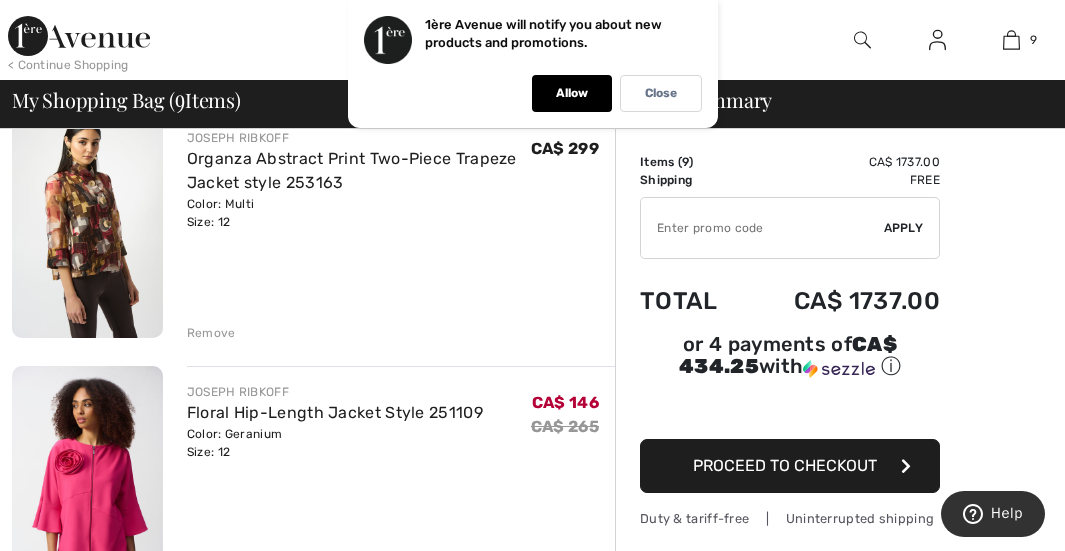 click on "Remove" at bounding box center [211, 333] 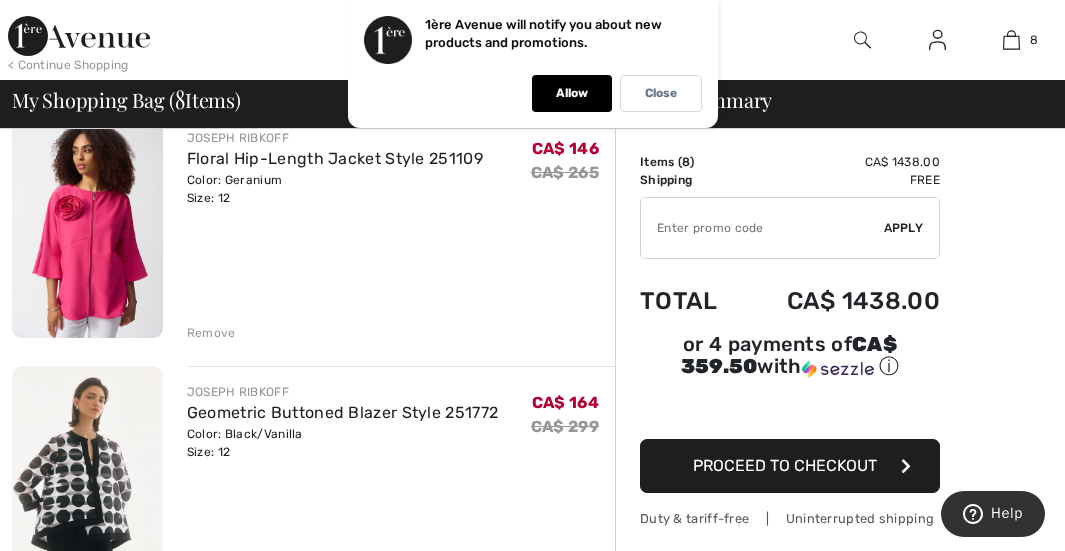 click on "Remove" at bounding box center (211, 333) 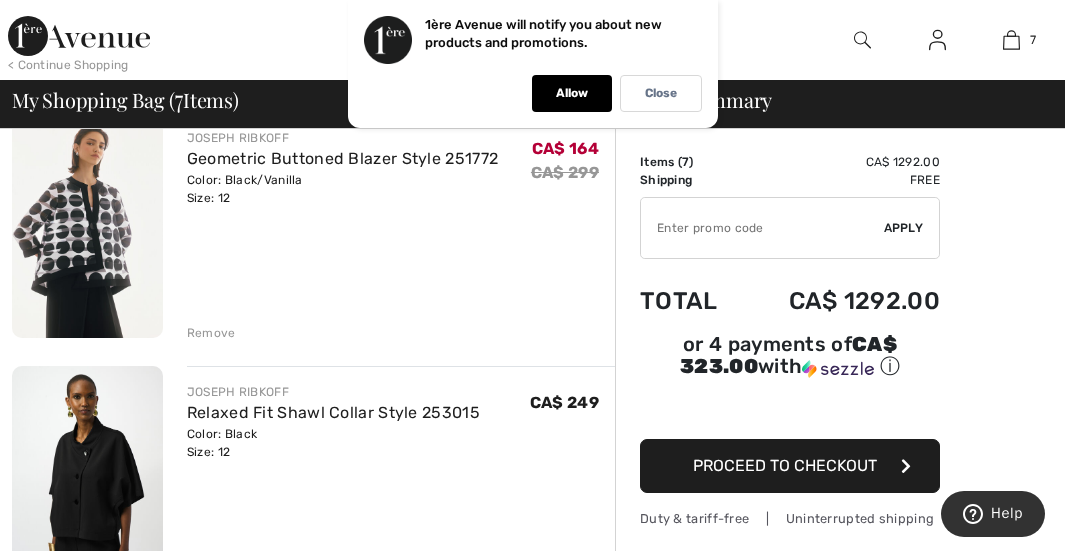 click on "Remove" at bounding box center (211, 333) 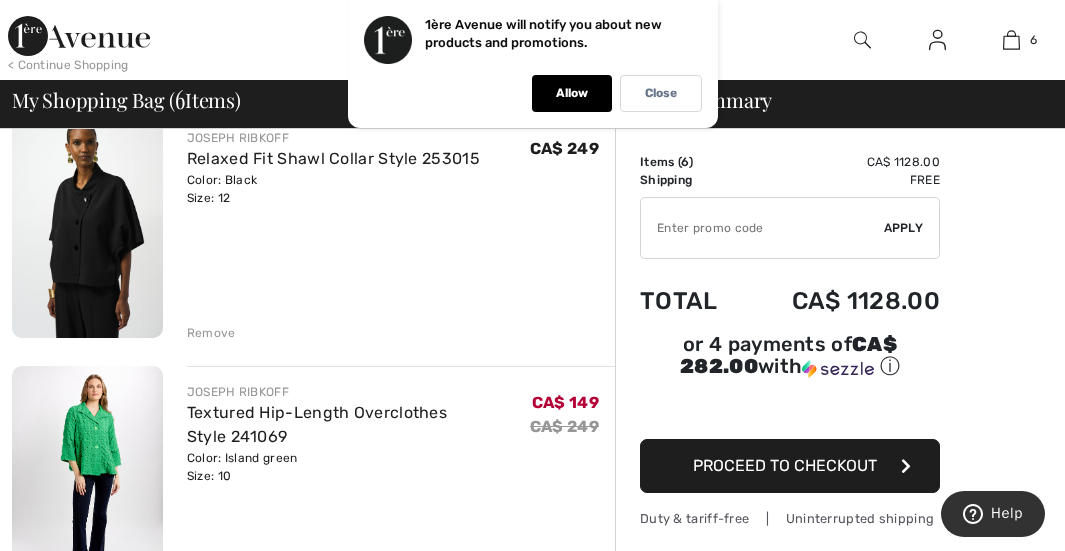 click on "Remove" at bounding box center [211, 333] 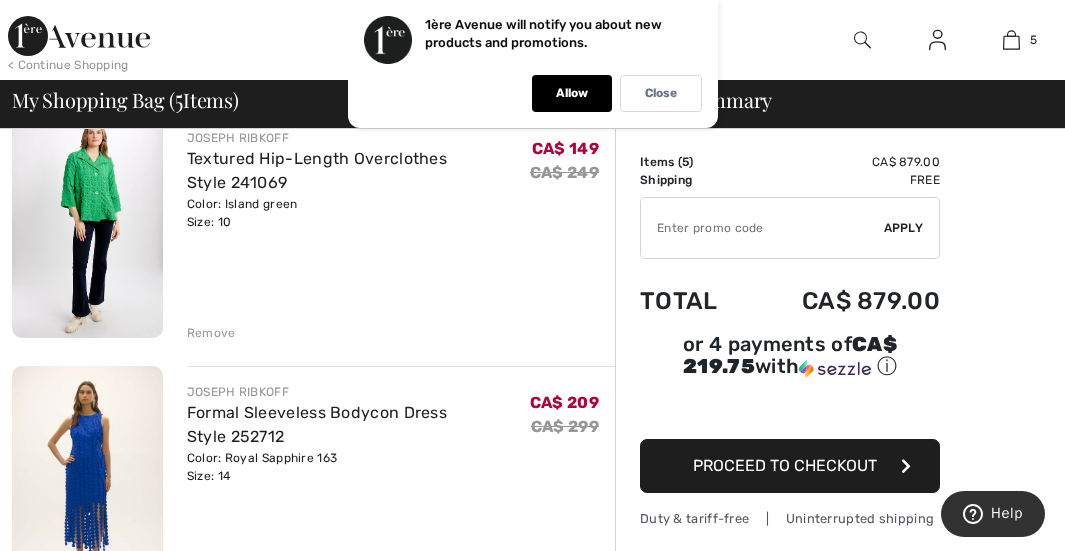 click on "Remove" at bounding box center (211, 333) 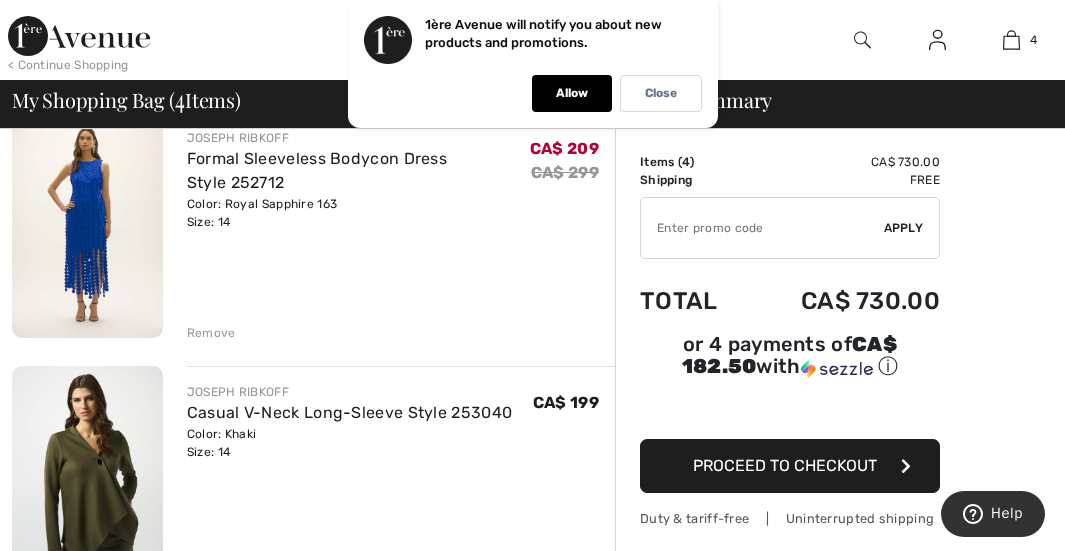 click on "Remove" at bounding box center [211, 333] 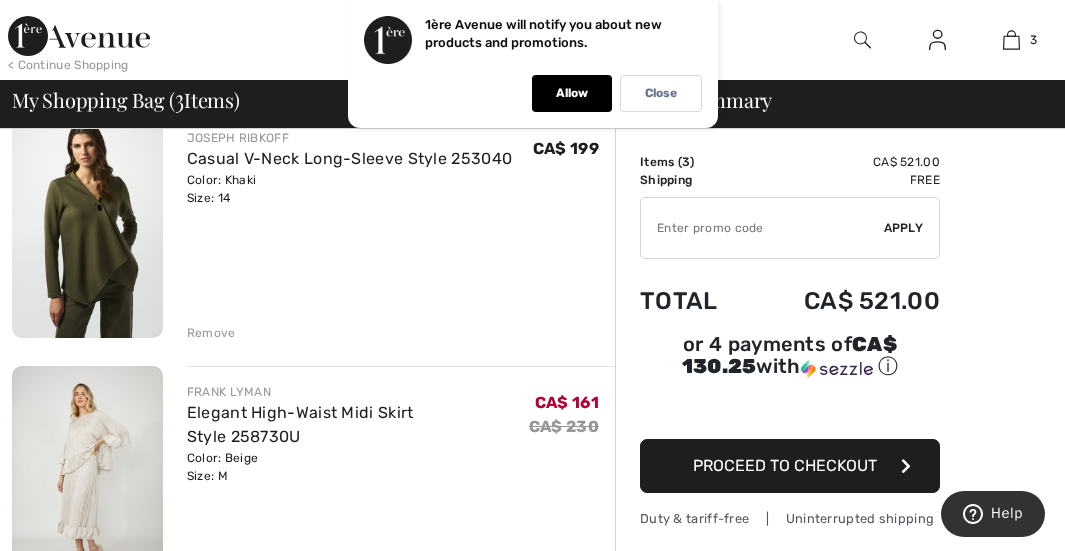 click on "Remove" at bounding box center (401, 331) 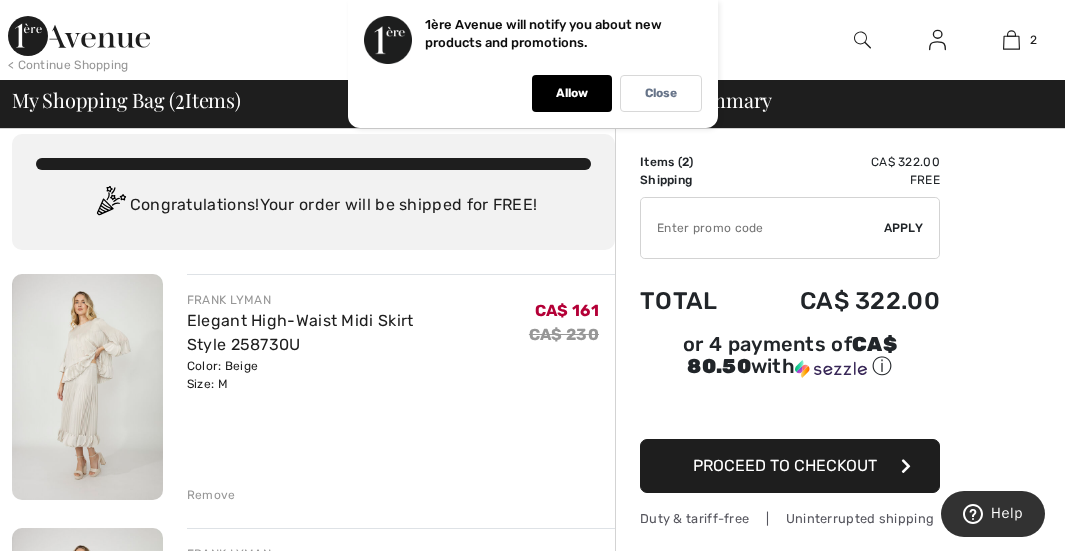 scroll, scrollTop: 0, scrollLeft: 0, axis: both 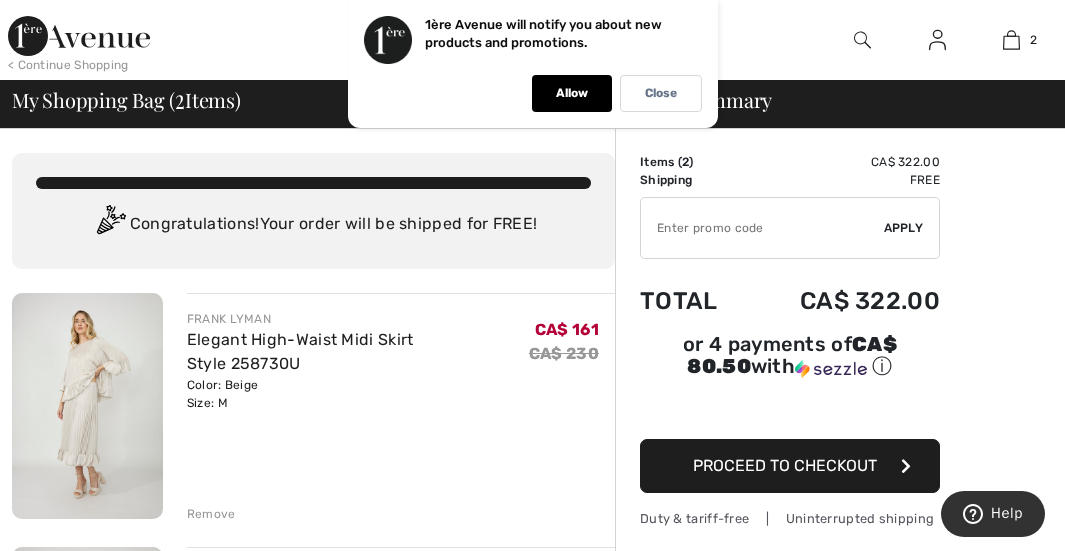 click on "Proceed to Checkout" at bounding box center [785, 465] 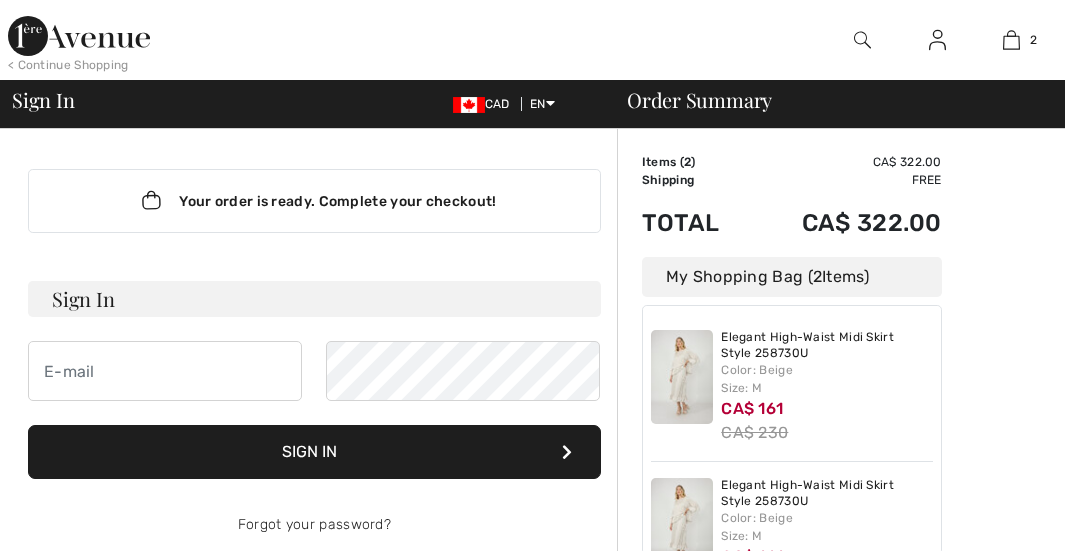 scroll, scrollTop: 0, scrollLeft: 0, axis: both 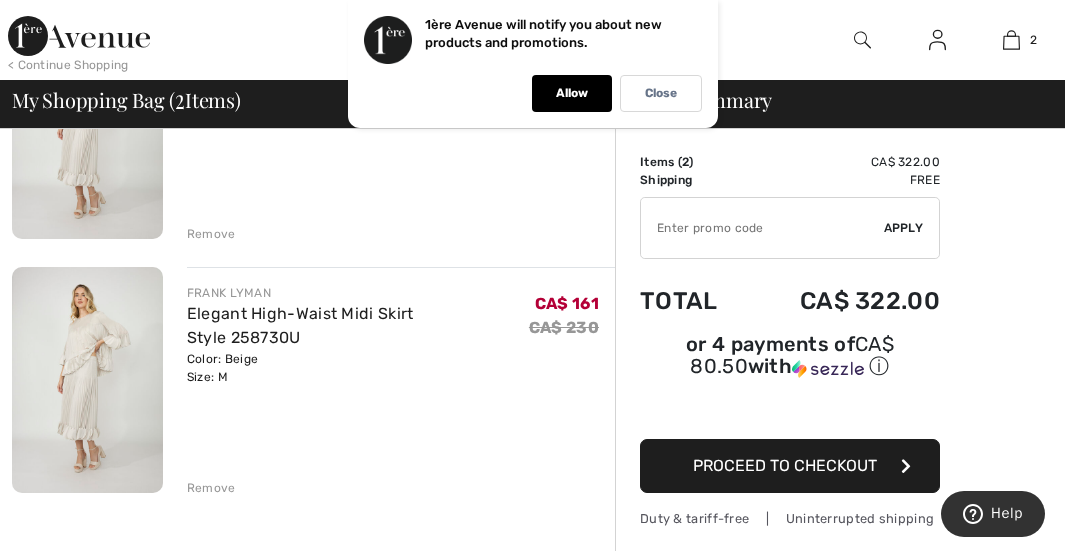 click on "Remove" at bounding box center [211, 488] 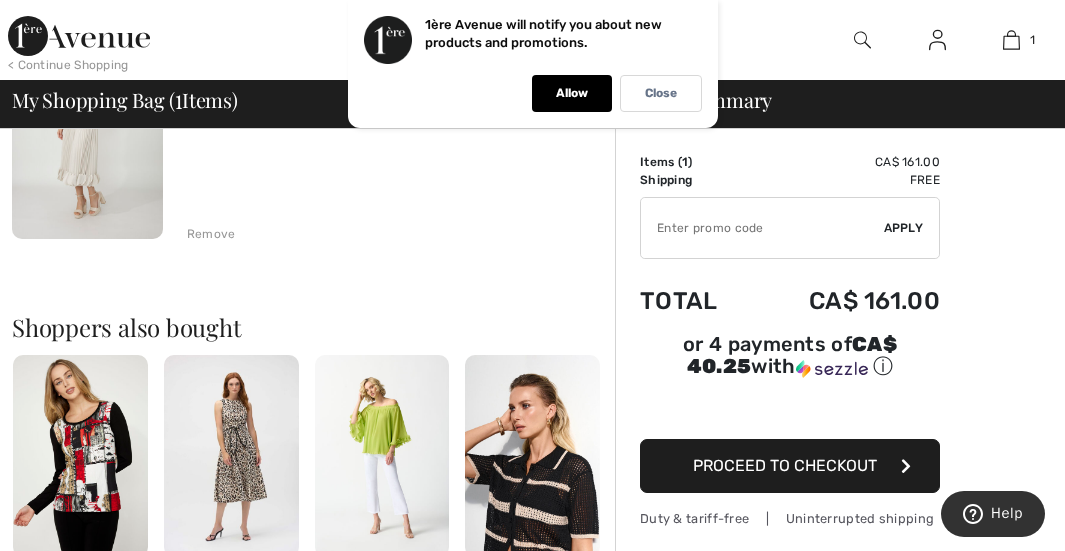click on "Proceed to Checkout" at bounding box center [785, 465] 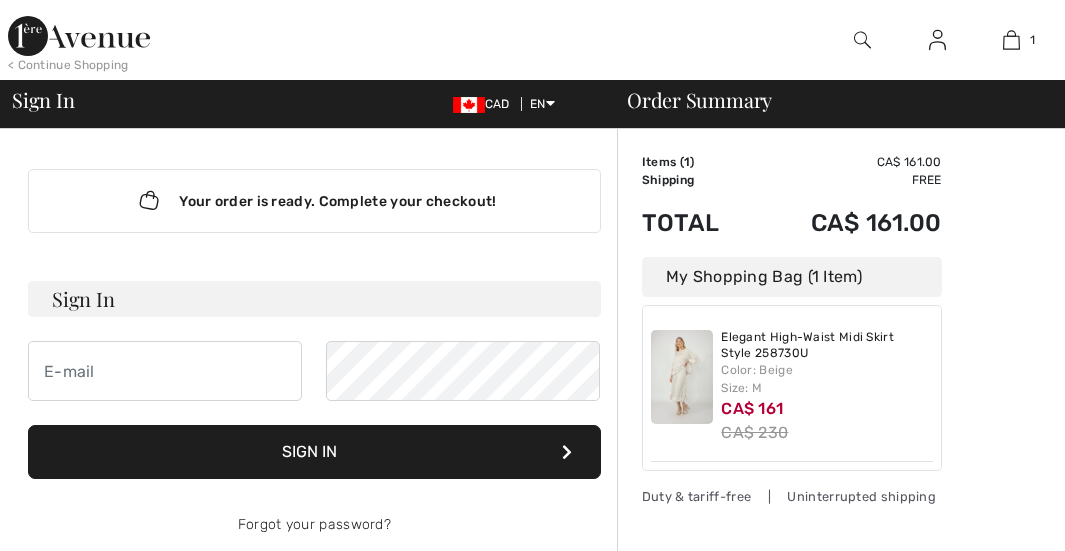 scroll, scrollTop: 0, scrollLeft: 0, axis: both 